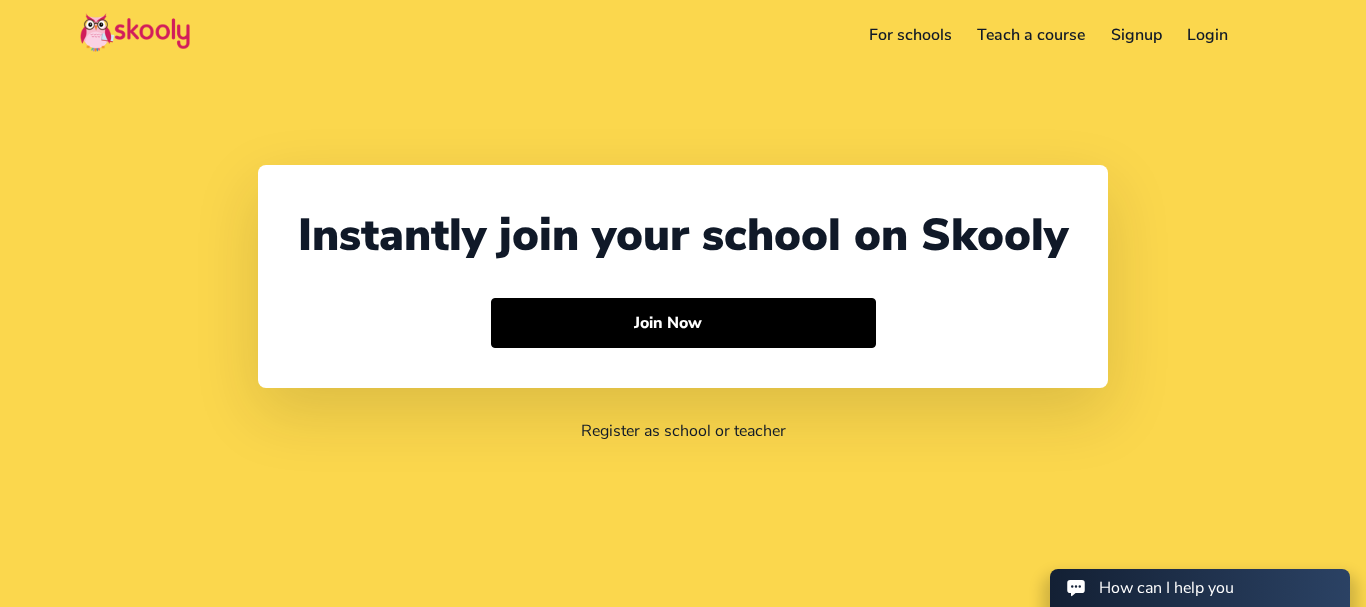 scroll, scrollTop: 0, scrollLeft: 0, axis: both 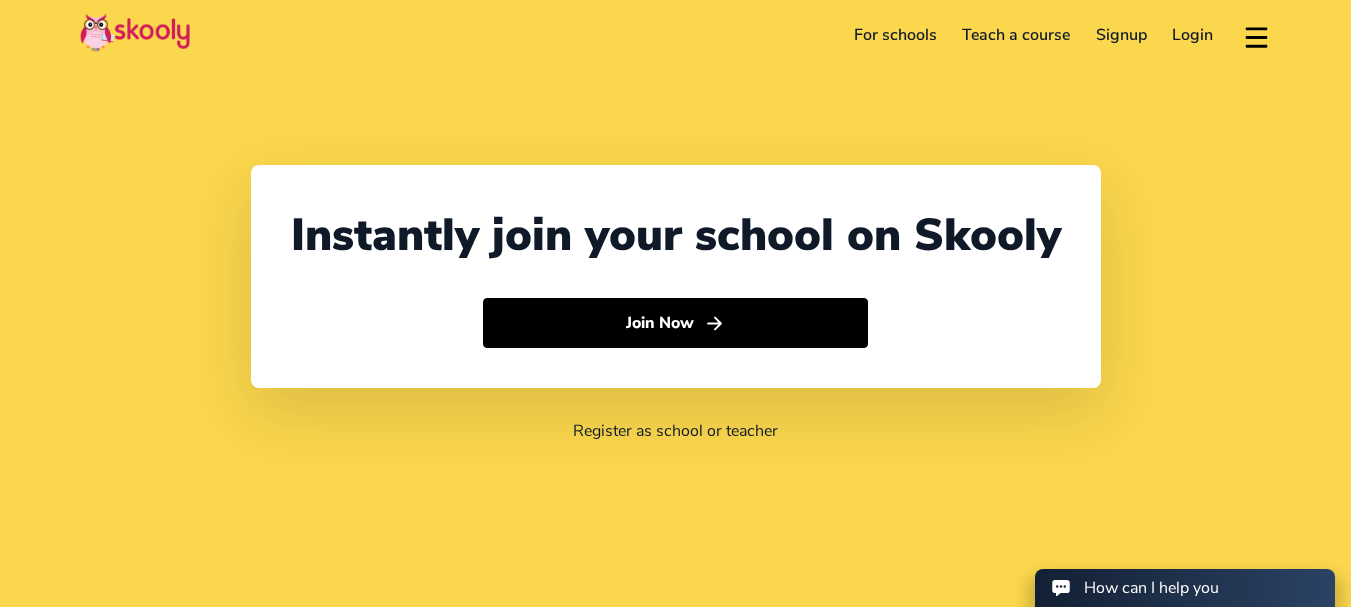 click on "Login" at bounding box center (1193, 35) 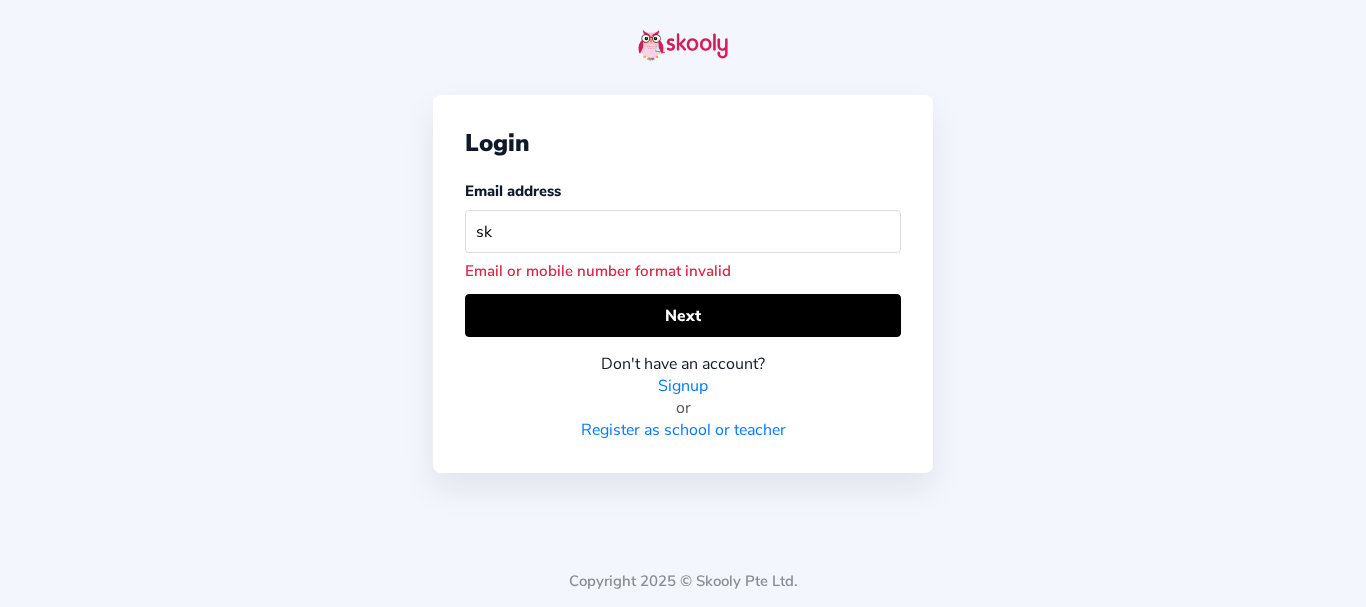 scroll, scrollTop: 0, scrollLeft: 0, axis: both 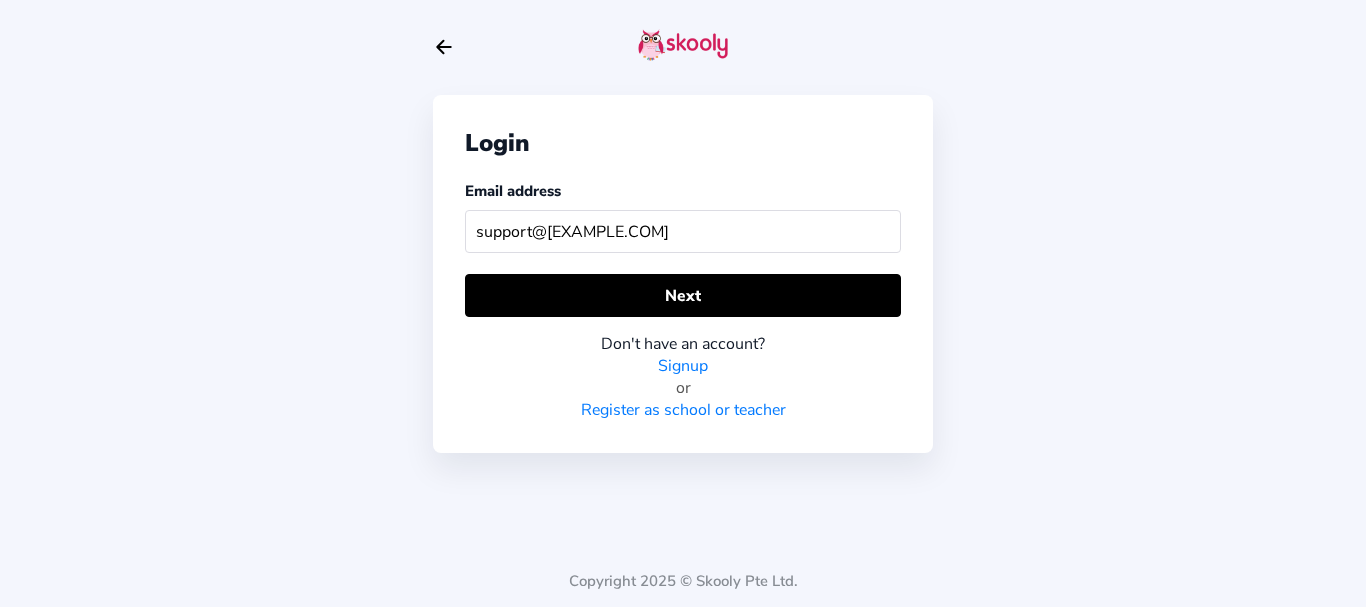 type on "[EMAIL]" 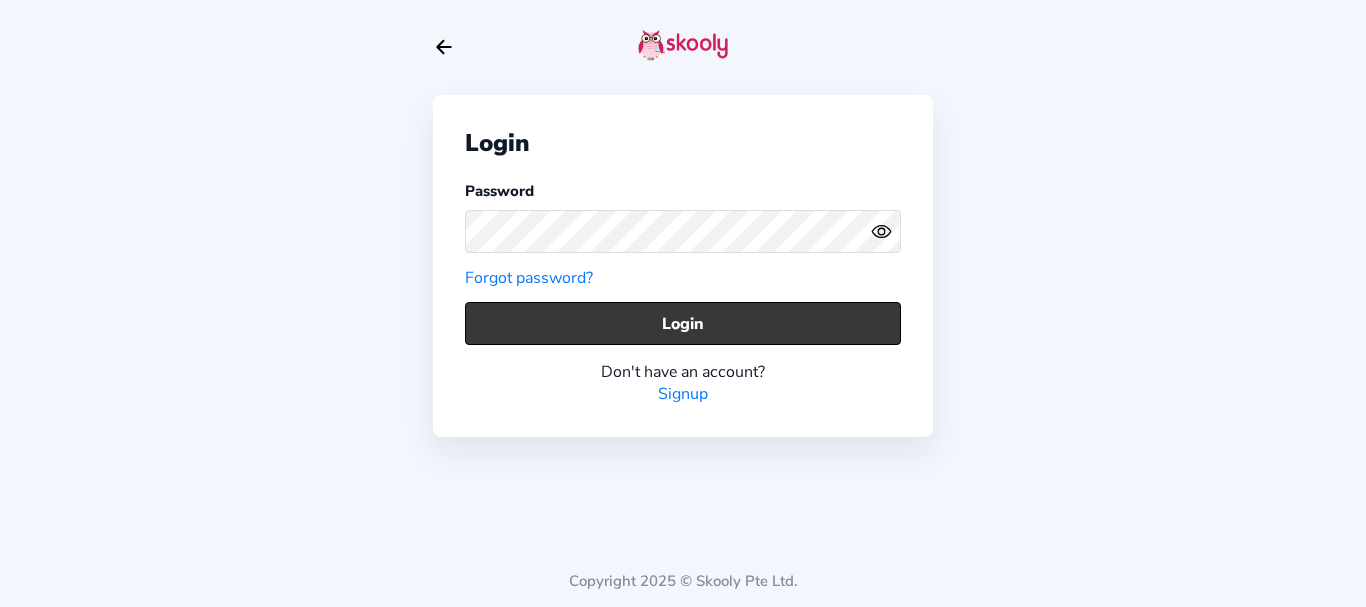 click on "Login" at bounding box center [683, 323] 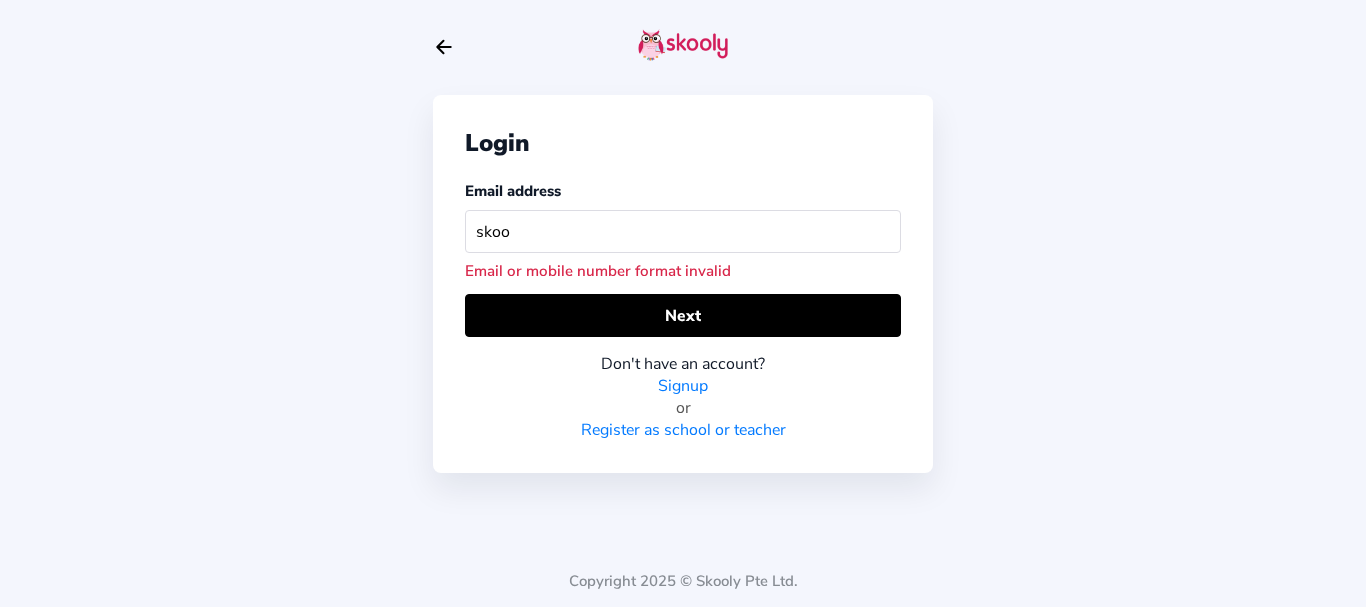 scroll, scrollTop: 0, scrollLeft: 0, axis: both 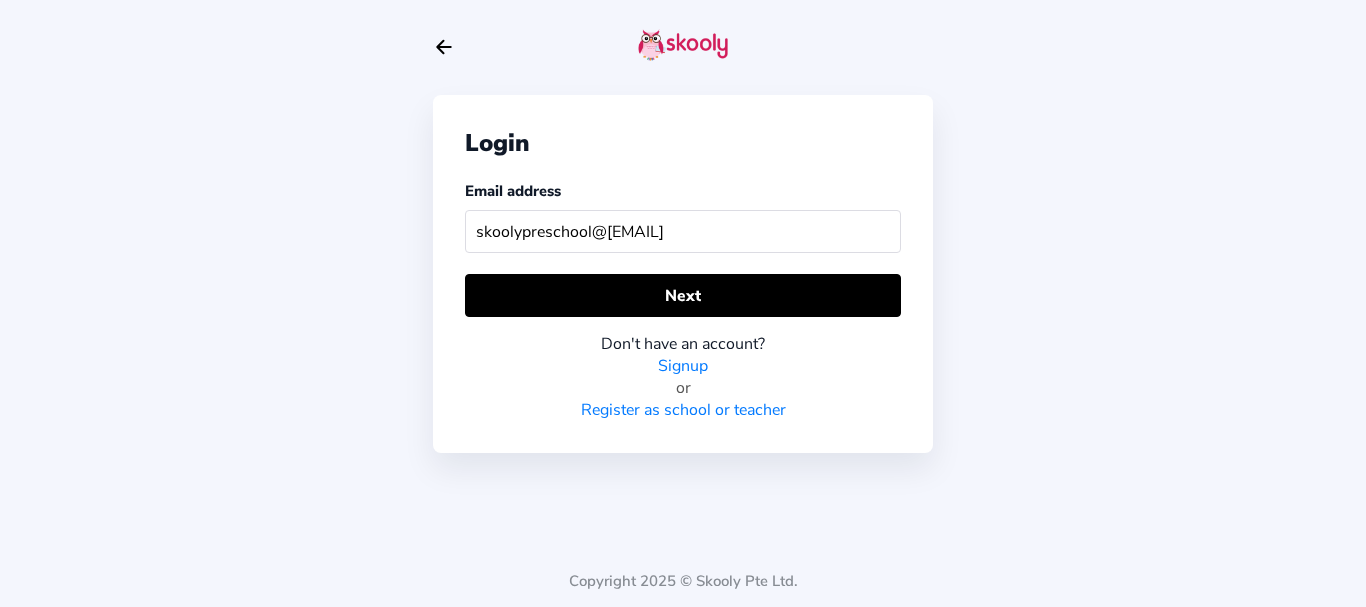 type on "skoolypreschool@mailinator.com" 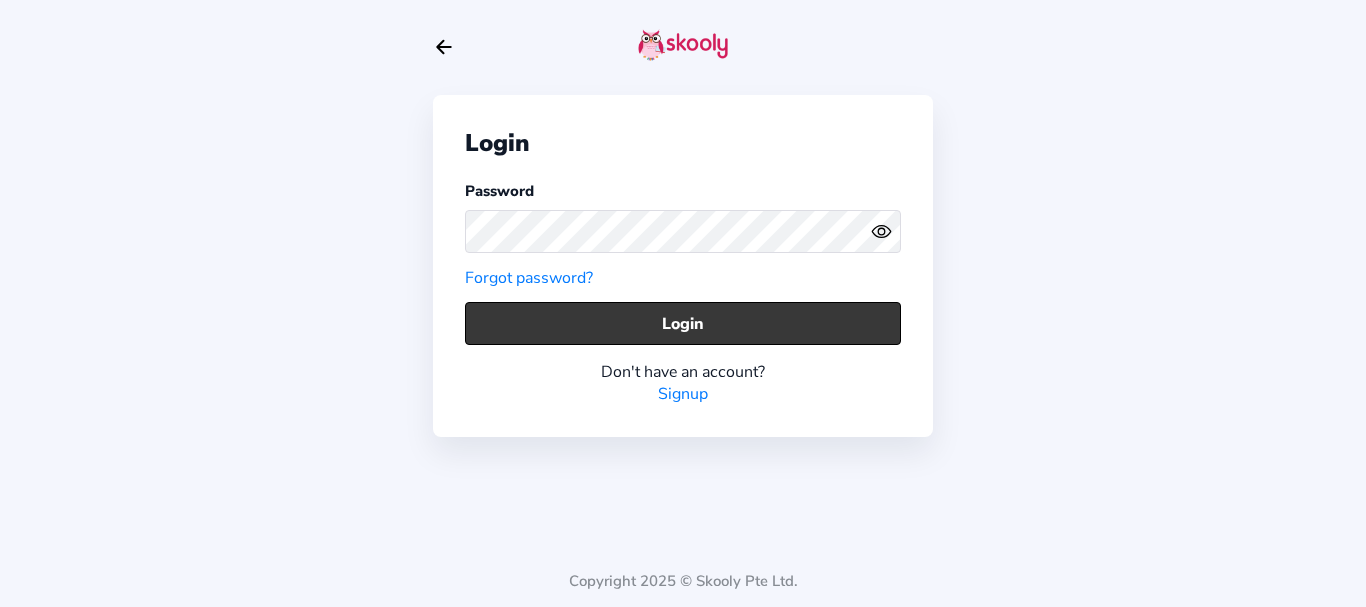 click on "Login" at bounding box center (683, 323) 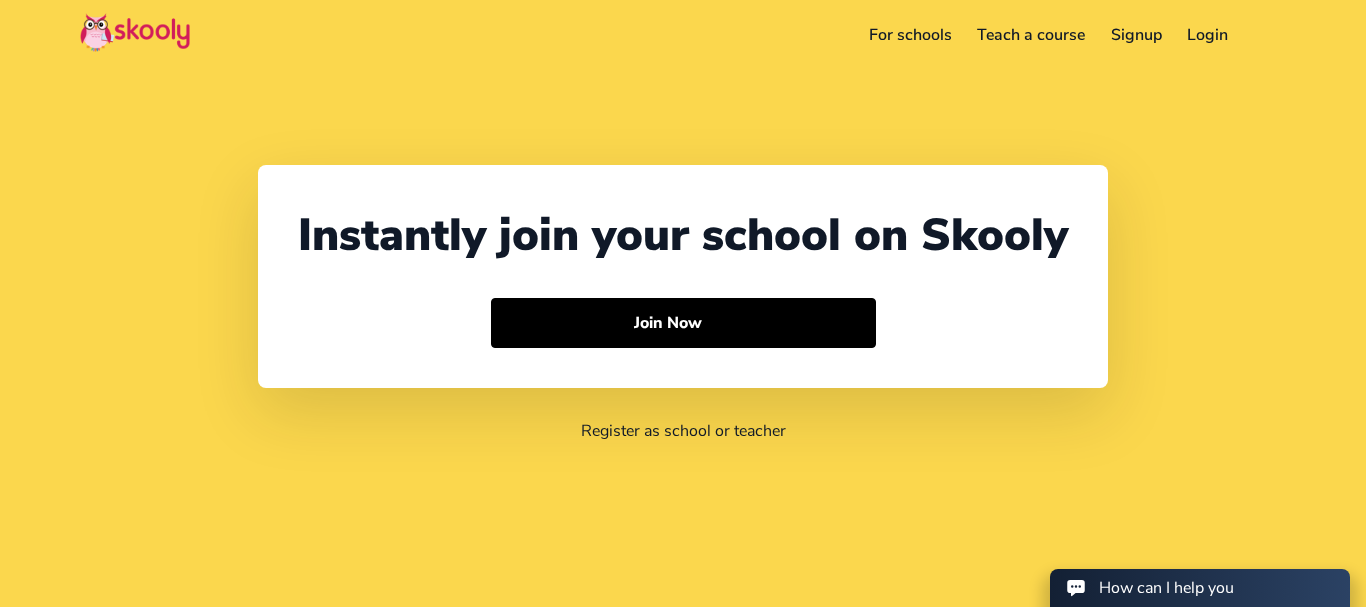scroll, scrollTop: 0, scrollLeft: 0, axis: both 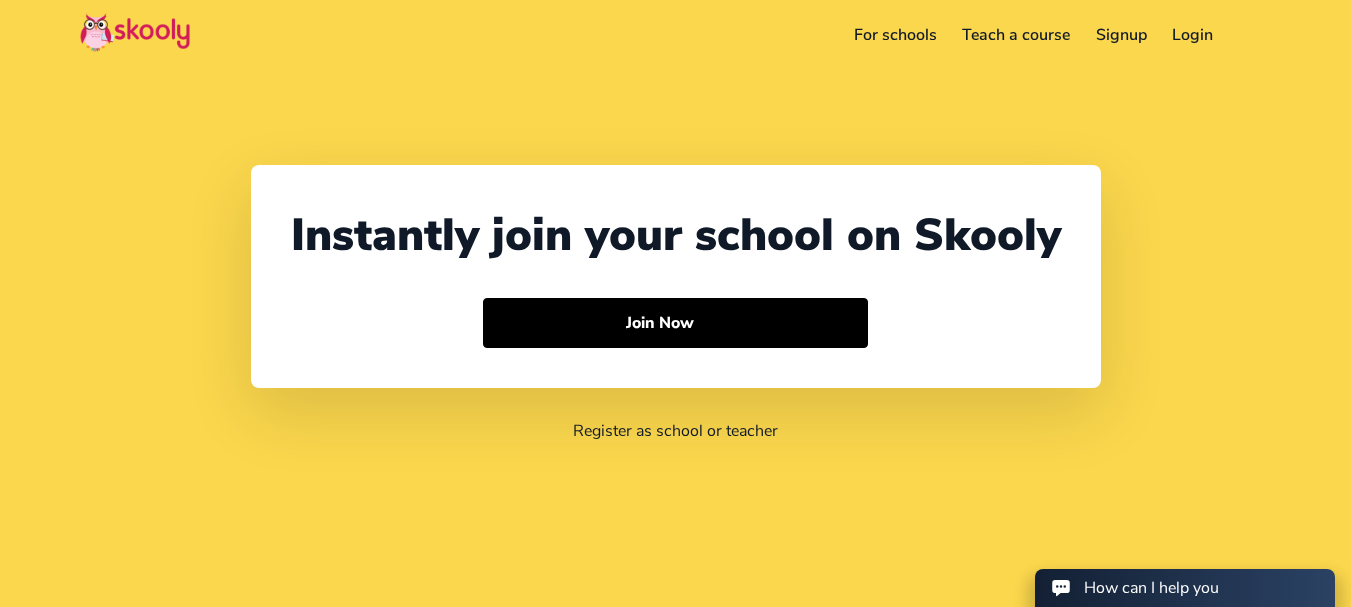 click on "Login" at bounding box center [1193, 35] 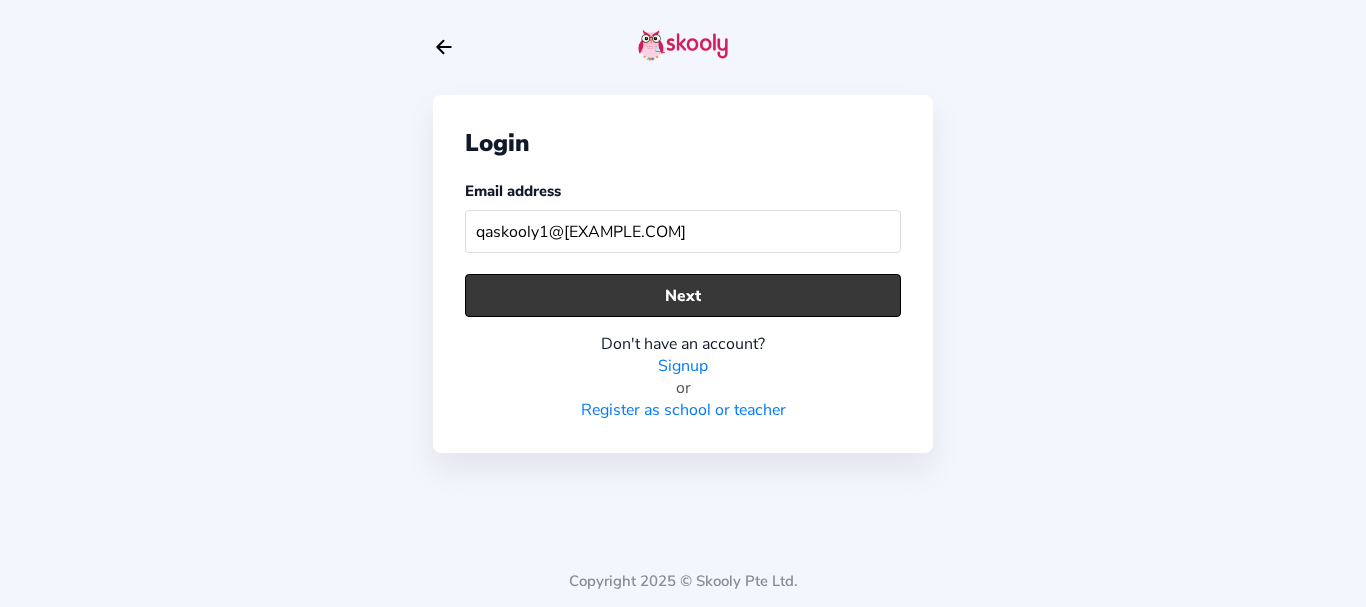 scroll, scrollTop: 0, scrollLeft: 0, axis: both 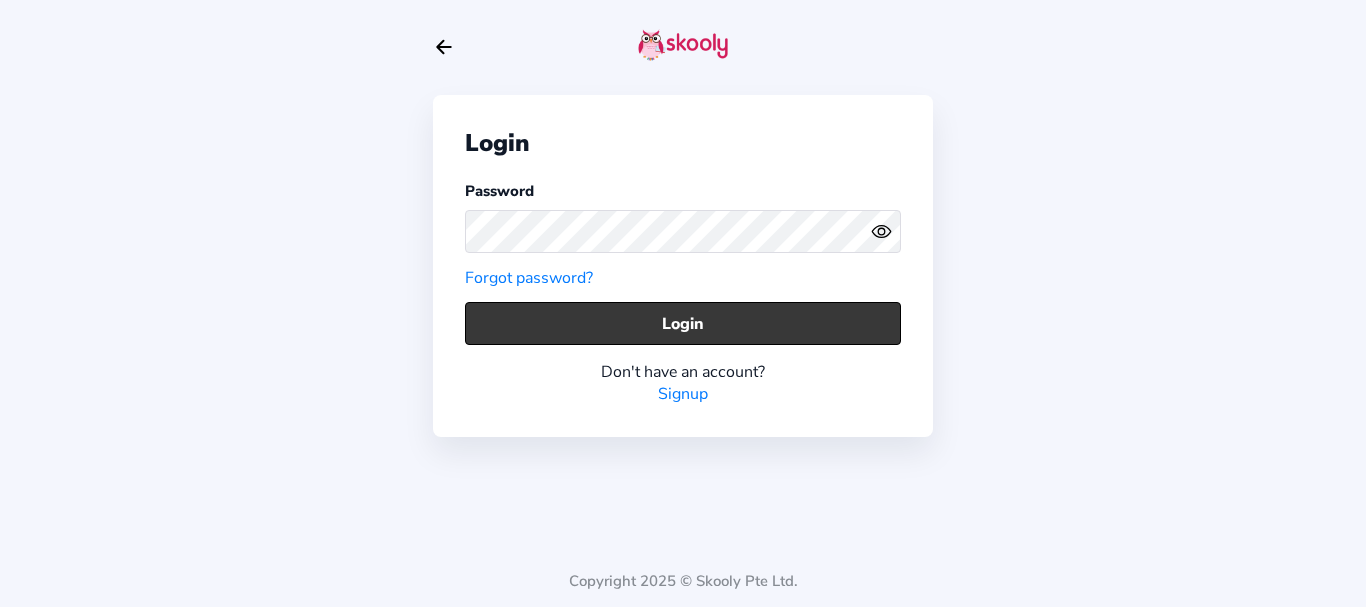 click on "Login" at bounding box center [683, 323] 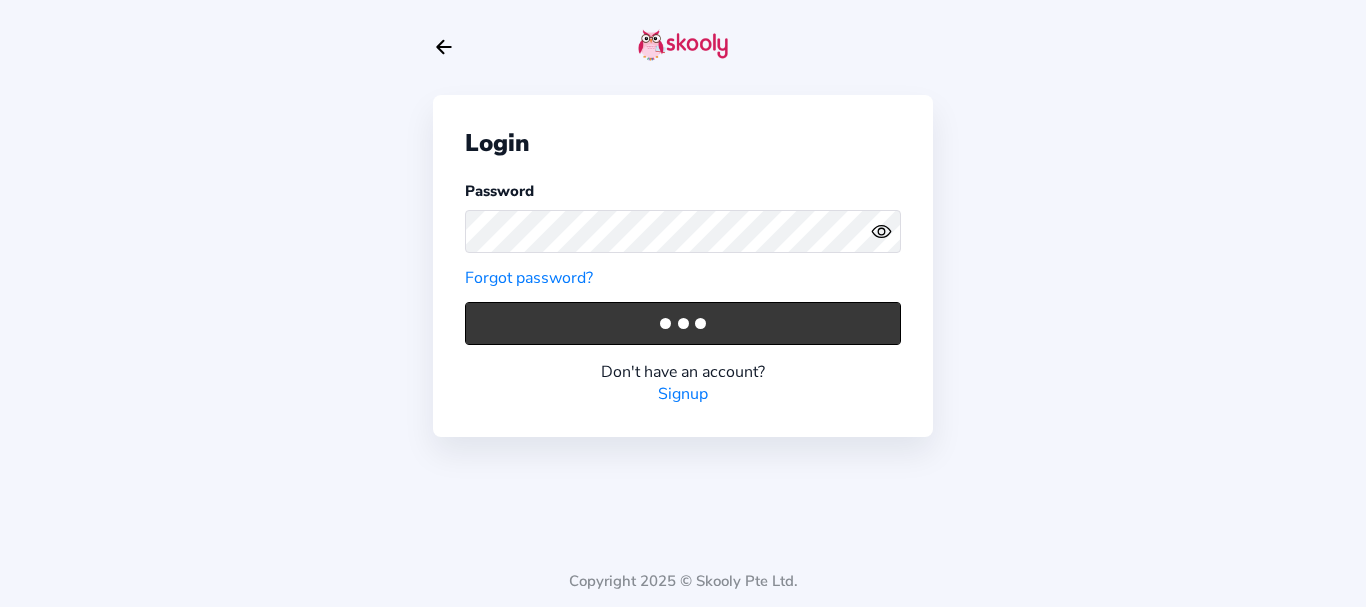click on "Login" at bounding box center [683, 323] 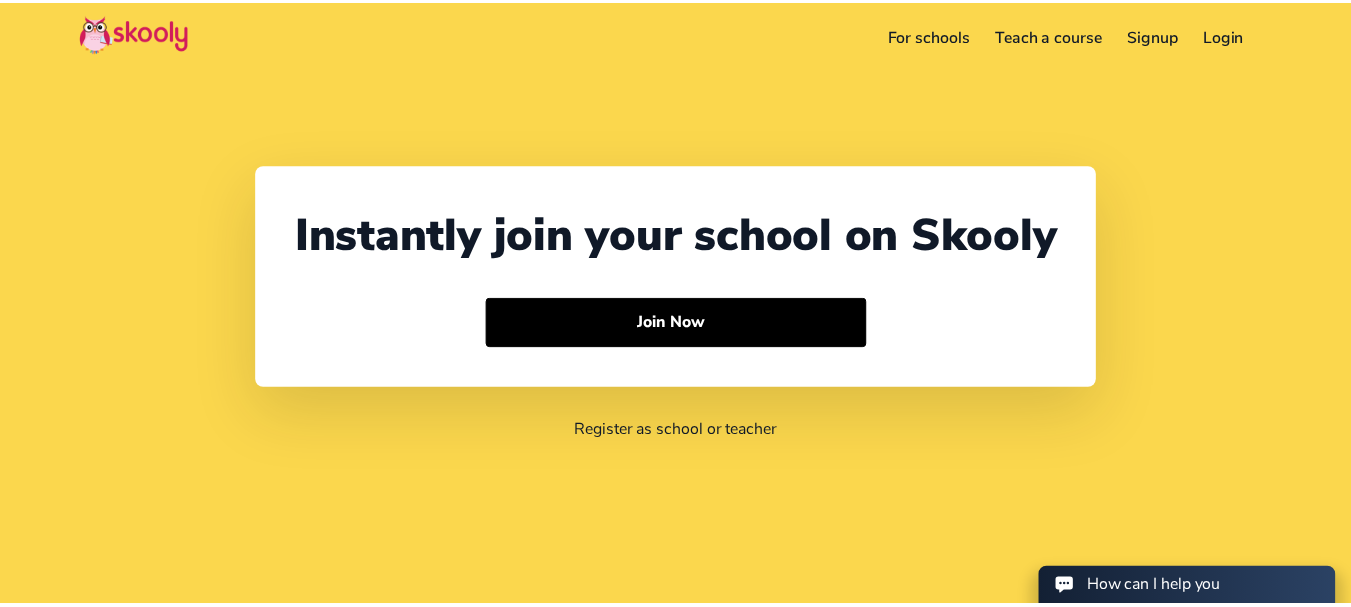 scroll, scrollTop: 0, scrollLeft: 0, axis: both 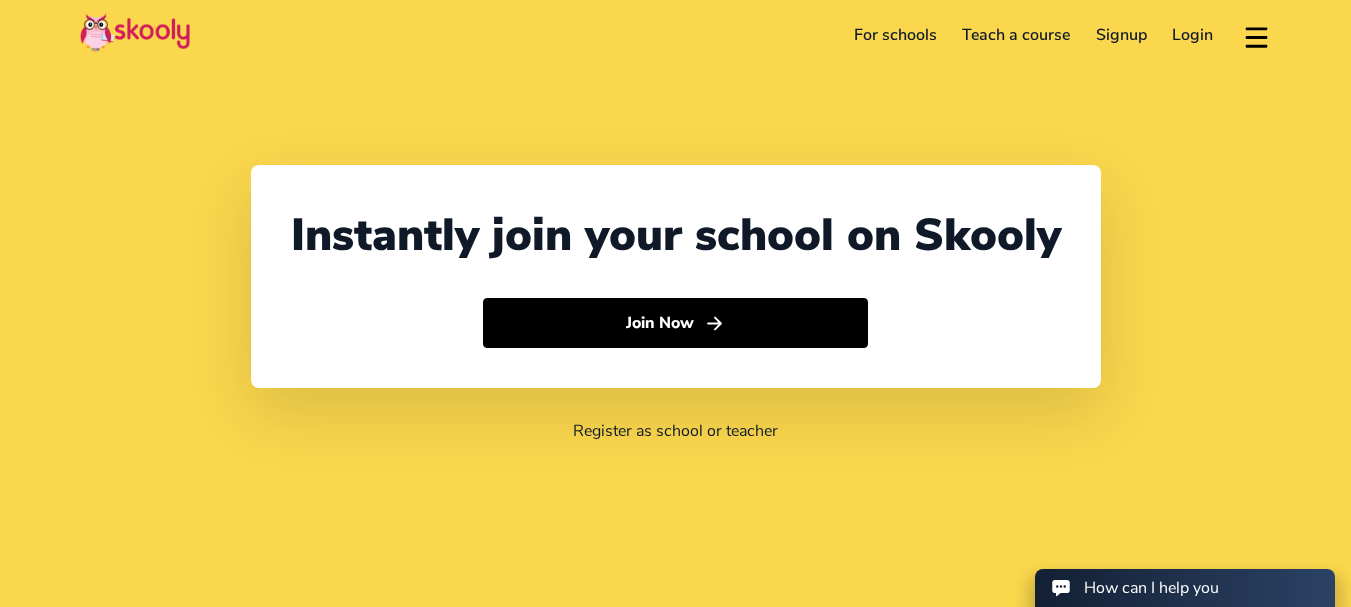 click on "Login" at bounding box center [1193, 35] 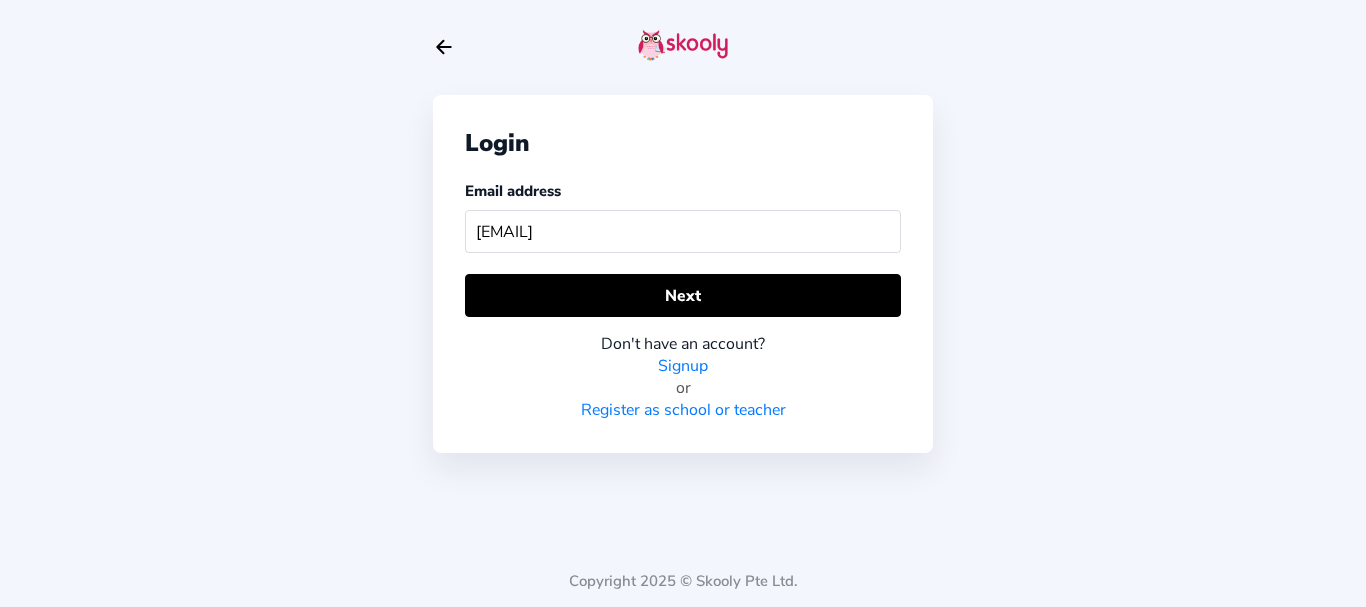 type on "[EMAIL]" 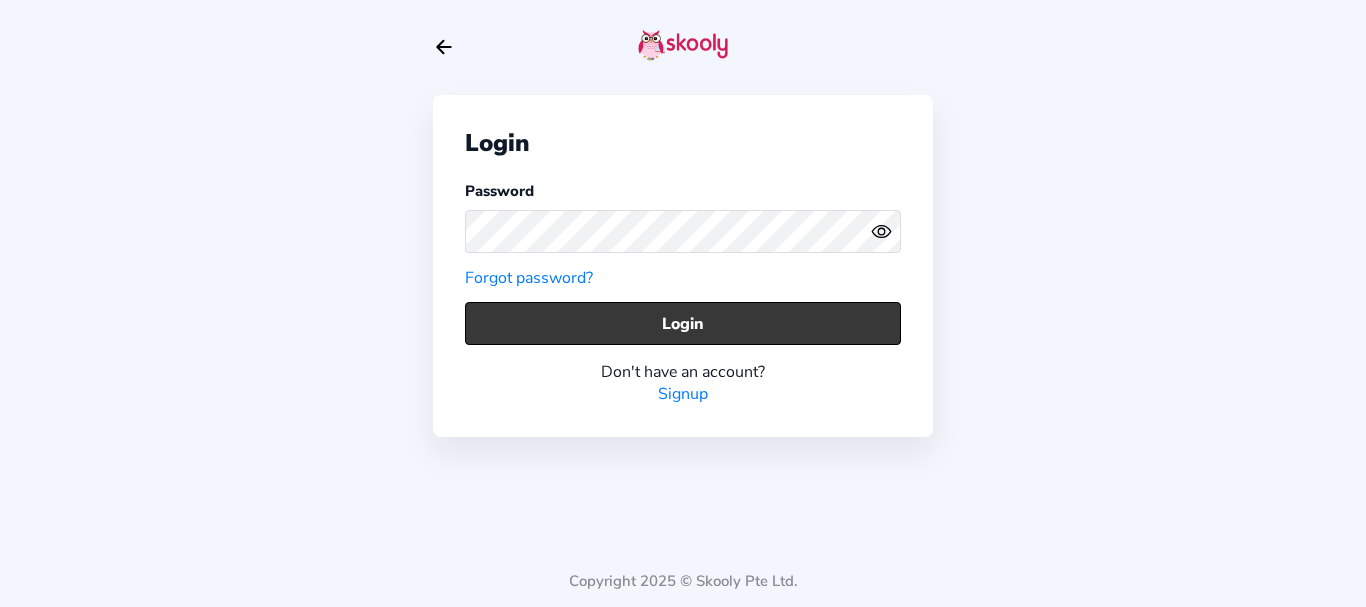 click on "Login" at bounding box center (683, 323) 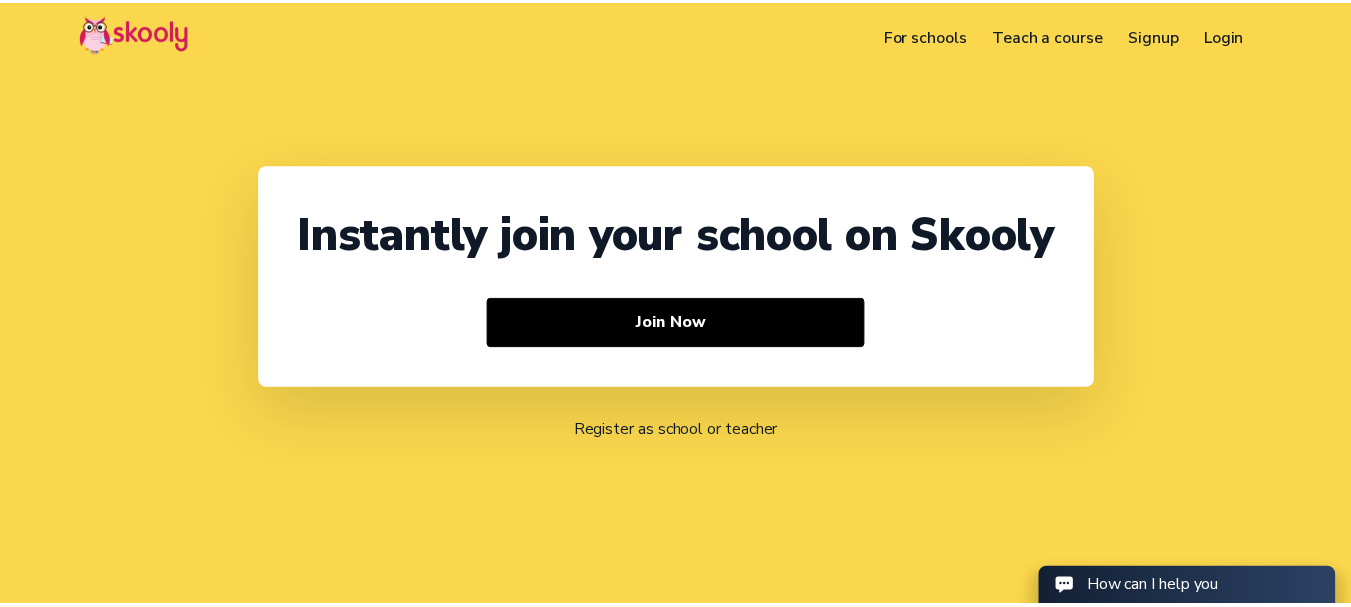 scroll, scrollTop: 0, scrollLeft: 0, axis: both 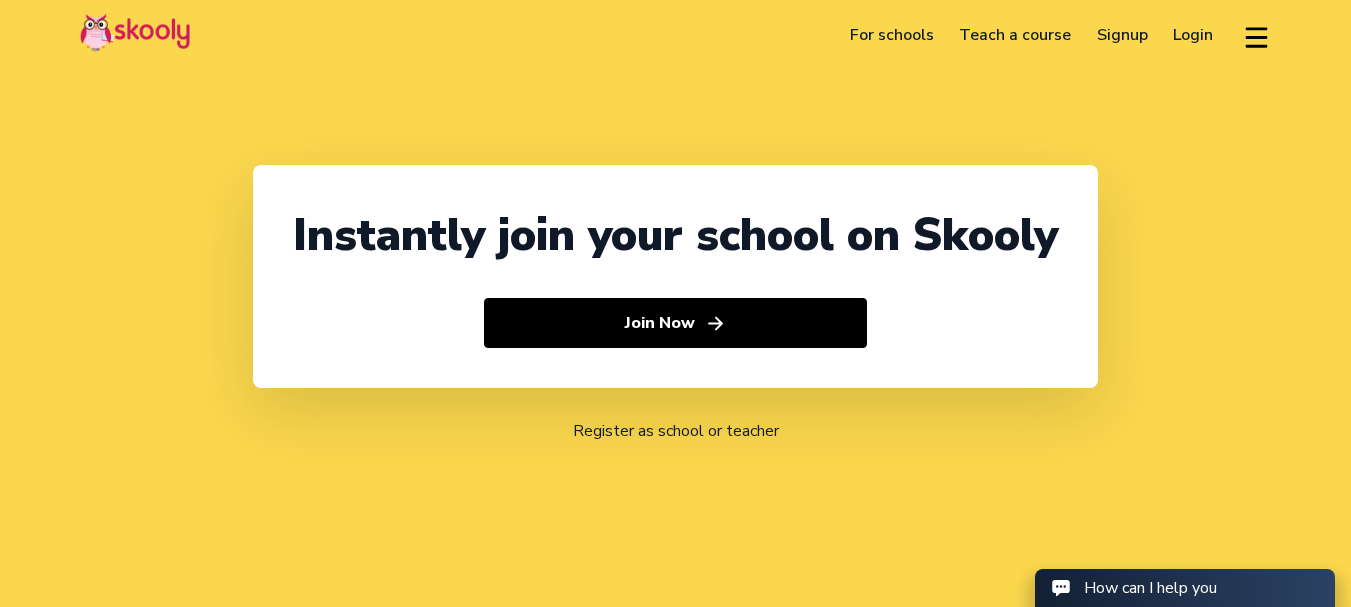 click on "Login" at bounding box center (1194, 35) 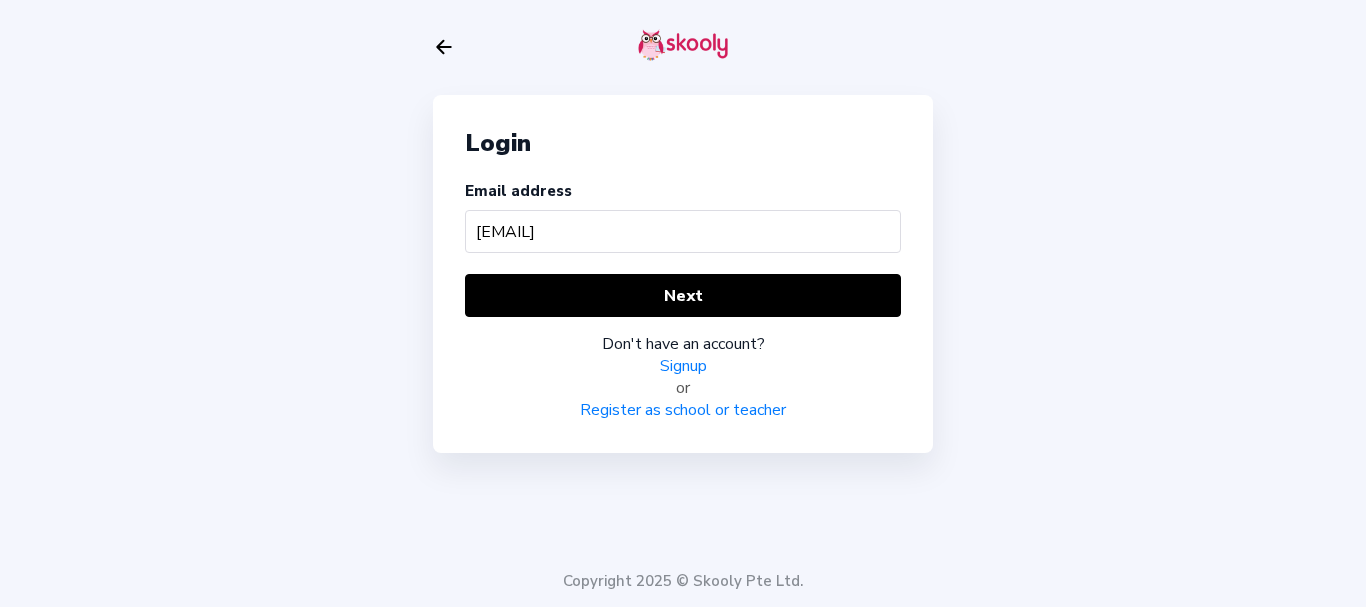 type on "[EMAIL]" 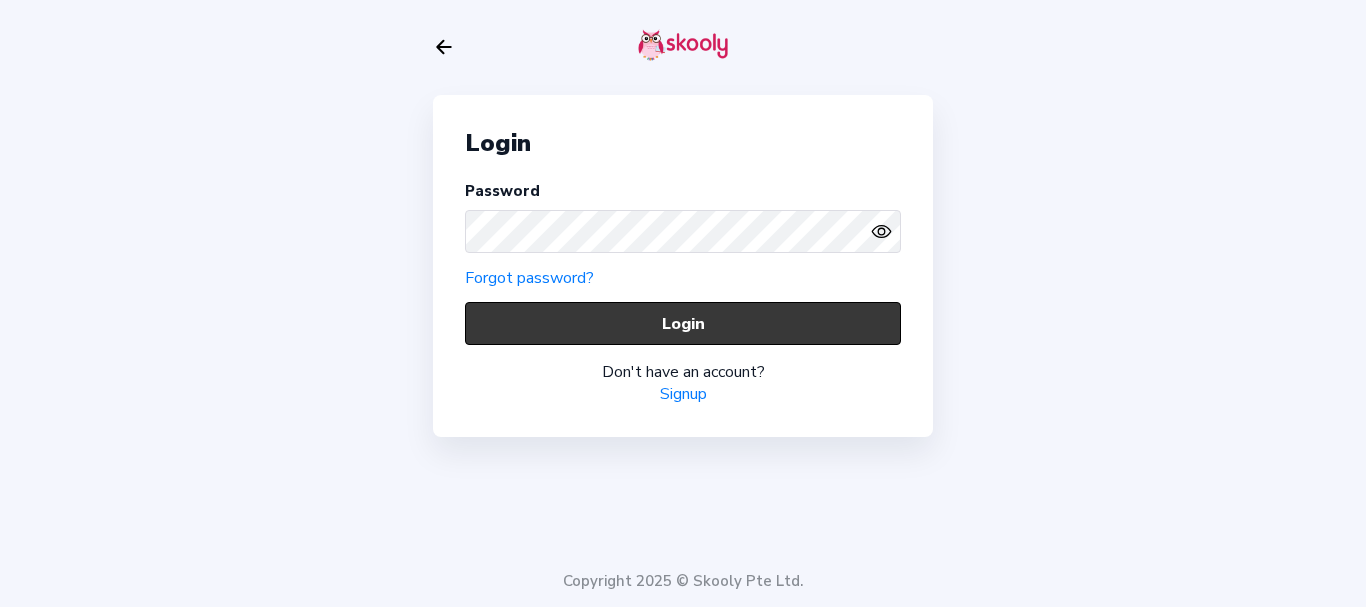 click on "Login" at bounding box center [683, 323] 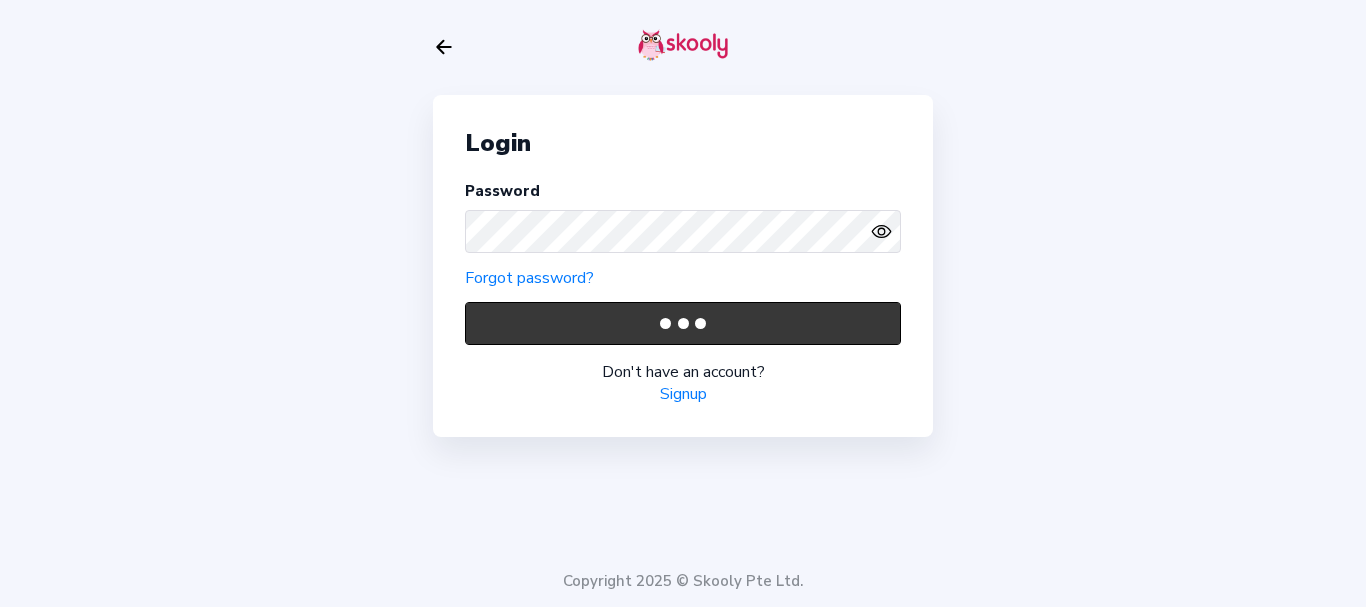 click on "Login" at bounding box center [683, 323] 